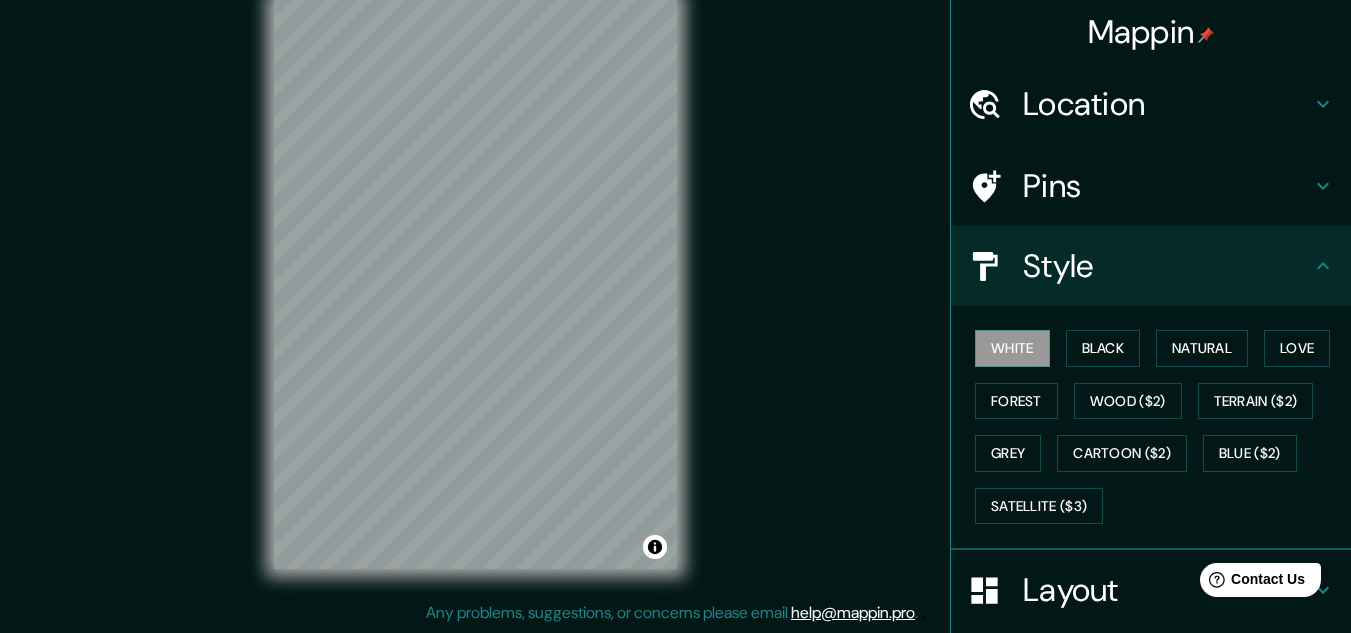 scroll, scrollTop: 0, scrollLeft: 0, axis: both 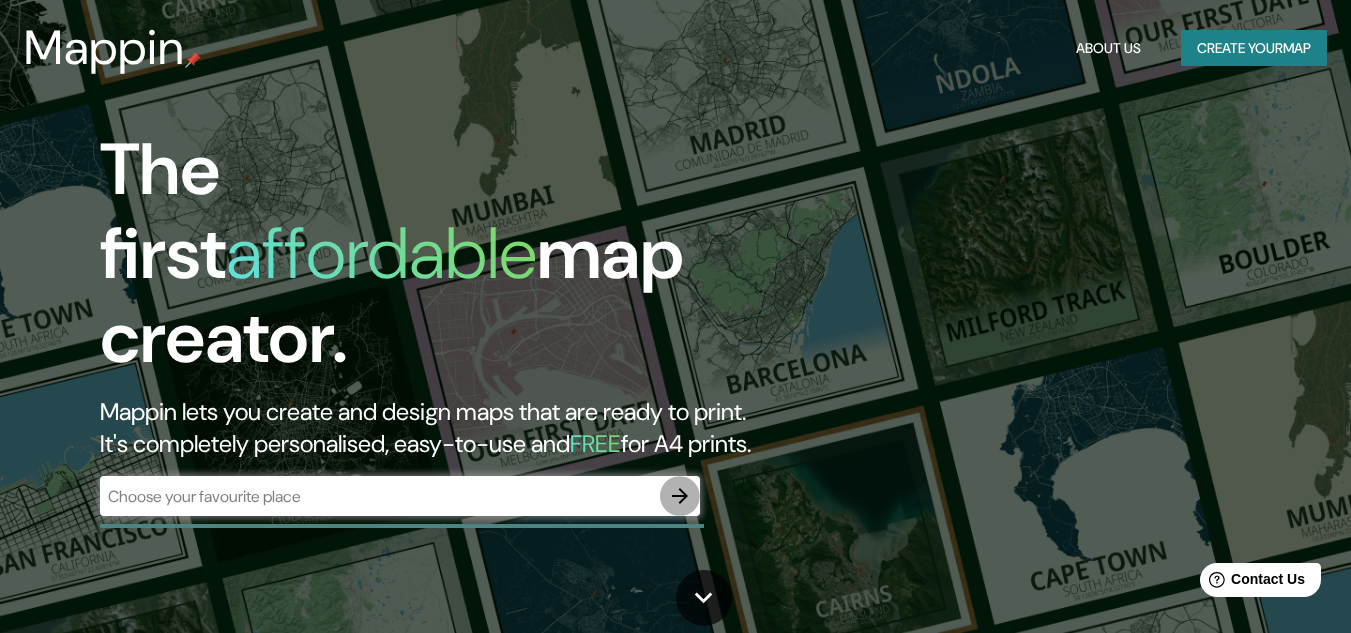 click at bounding box center (680, 496) 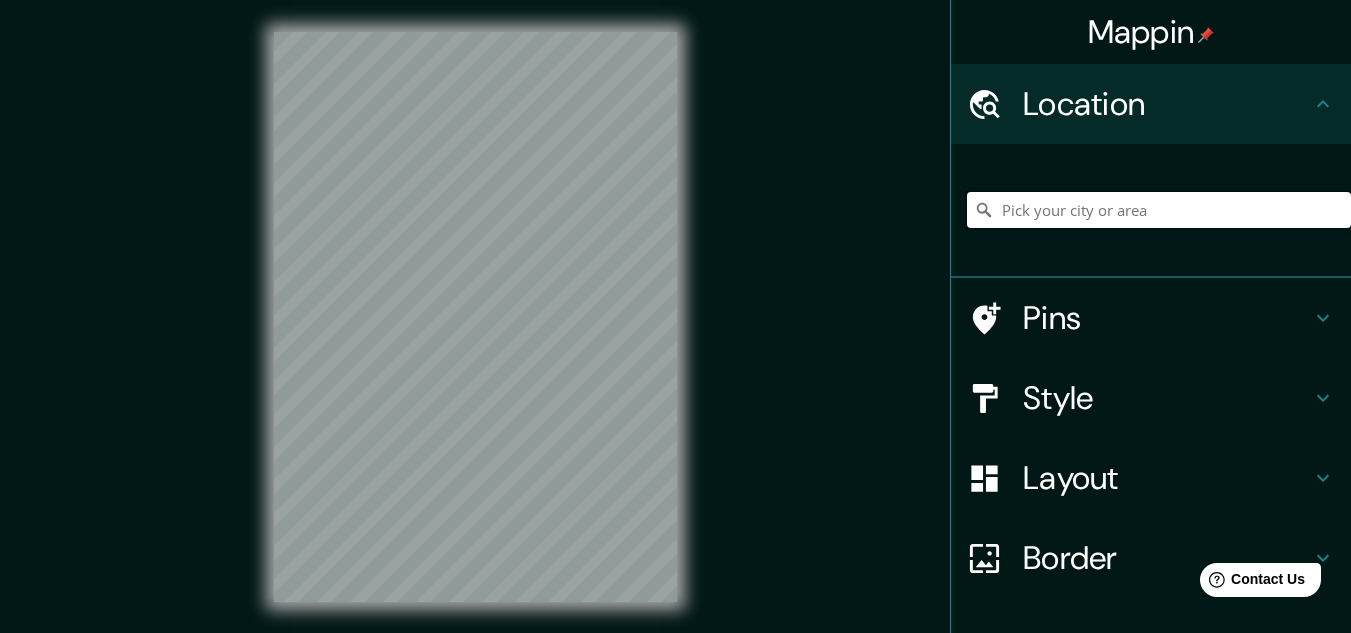 click at bounding box center [1159, 210] 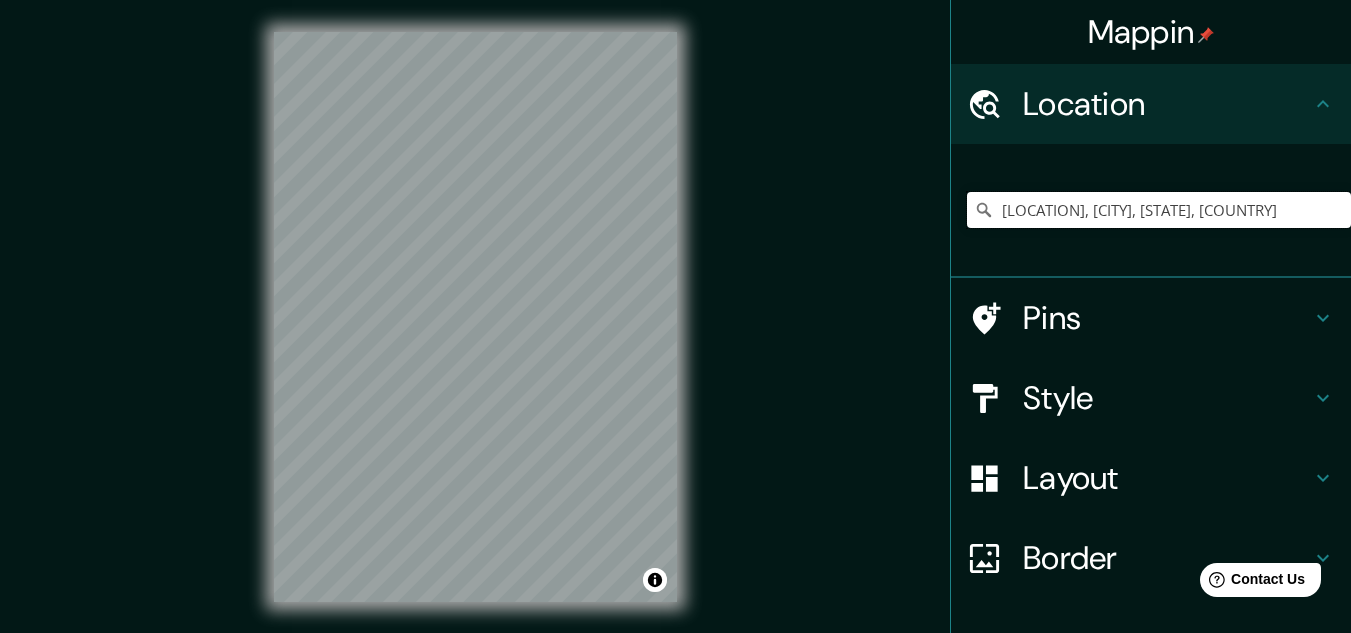 scroll, scrollTop: 0, scrollLeft: 0, axis: both 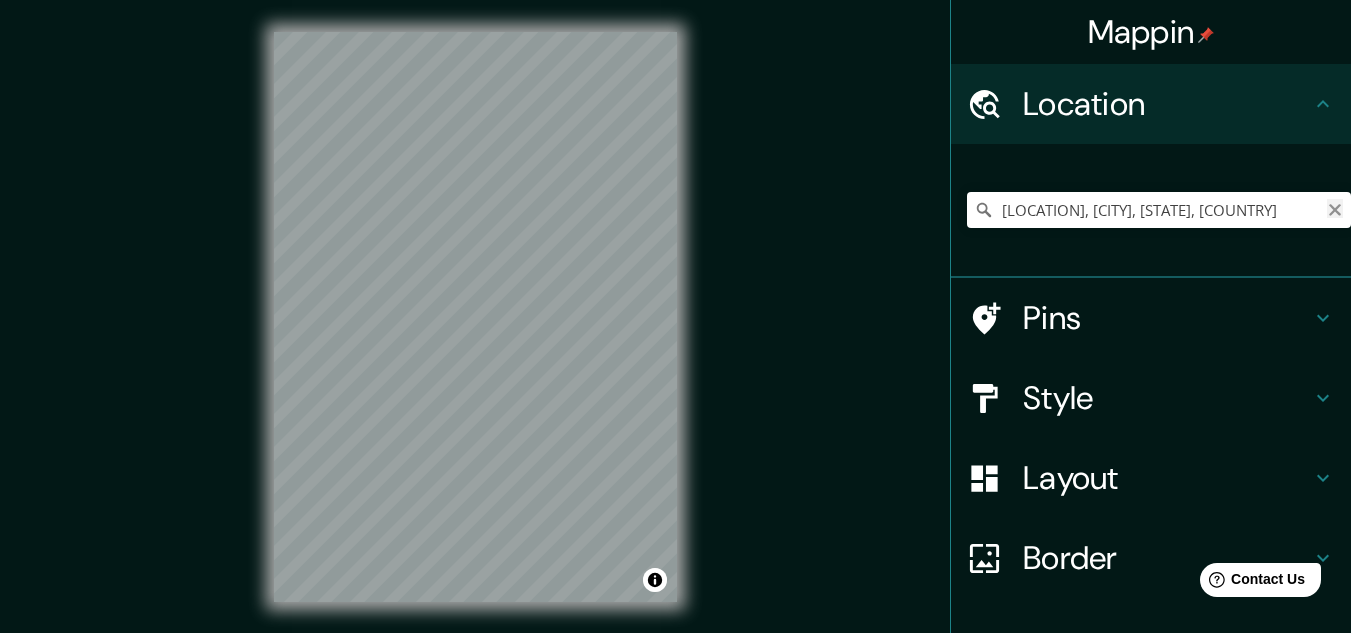click at bounding box center [1335, 210] 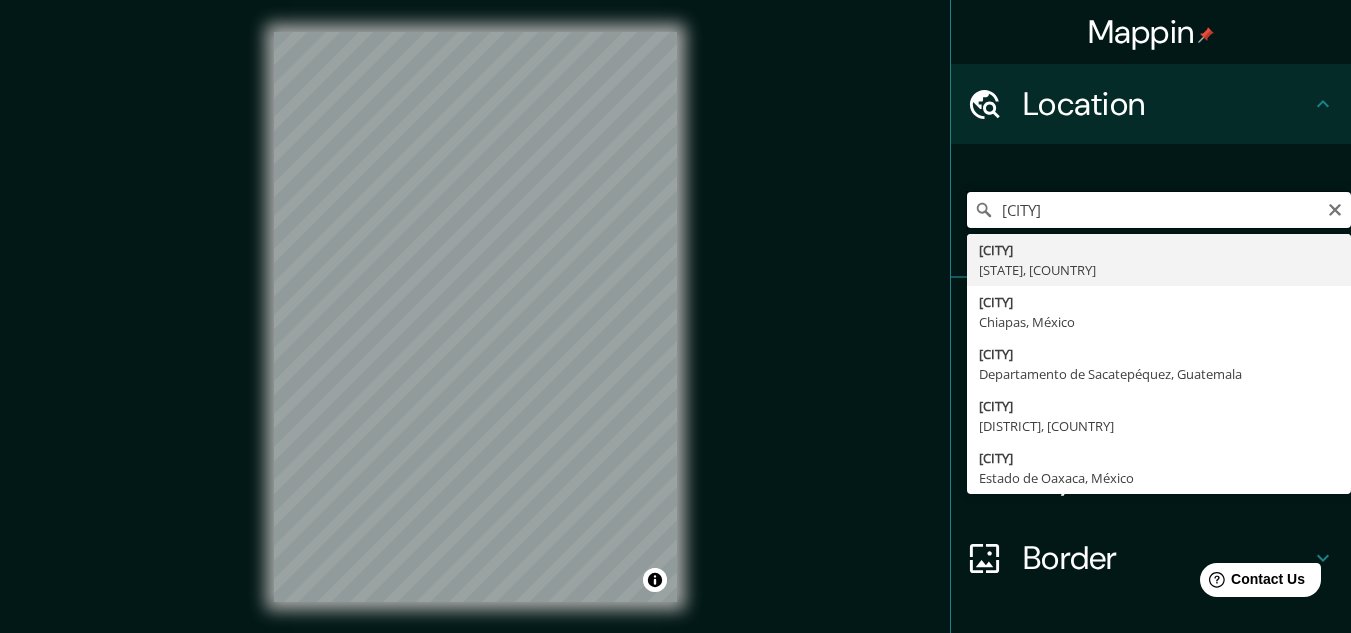 type on "SAN LUCAS" 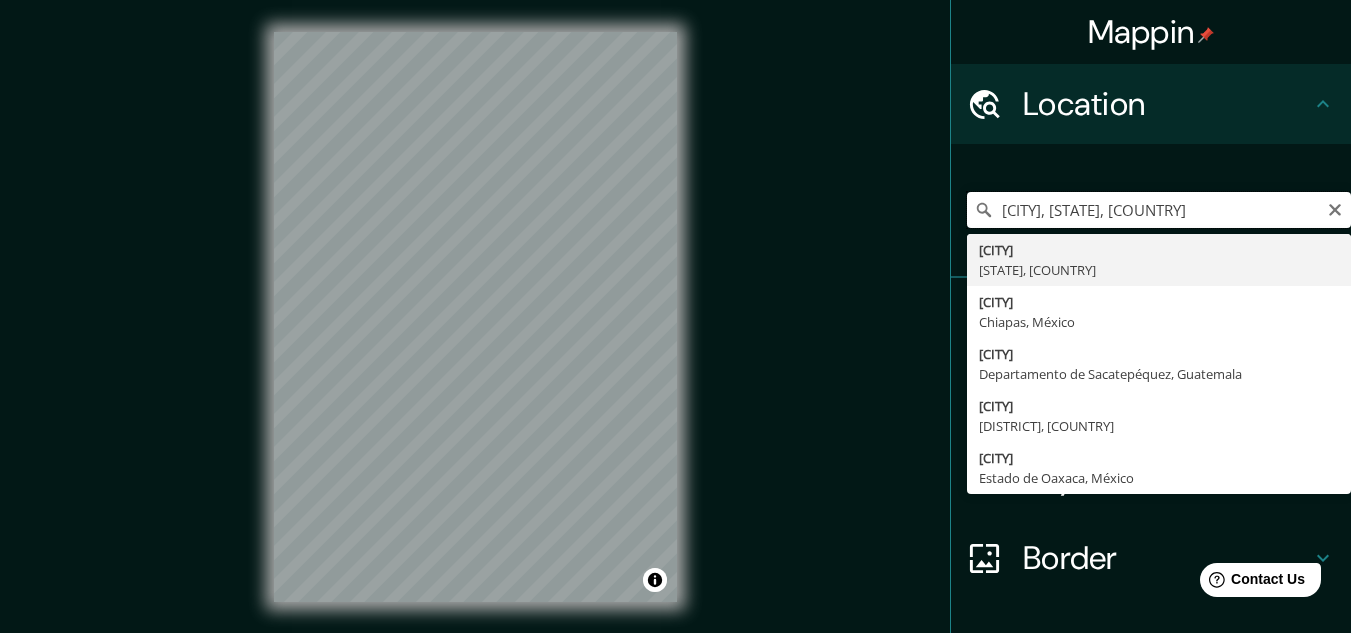 scroll, scrollTop: 0, scrollLeft: 0, axis: both 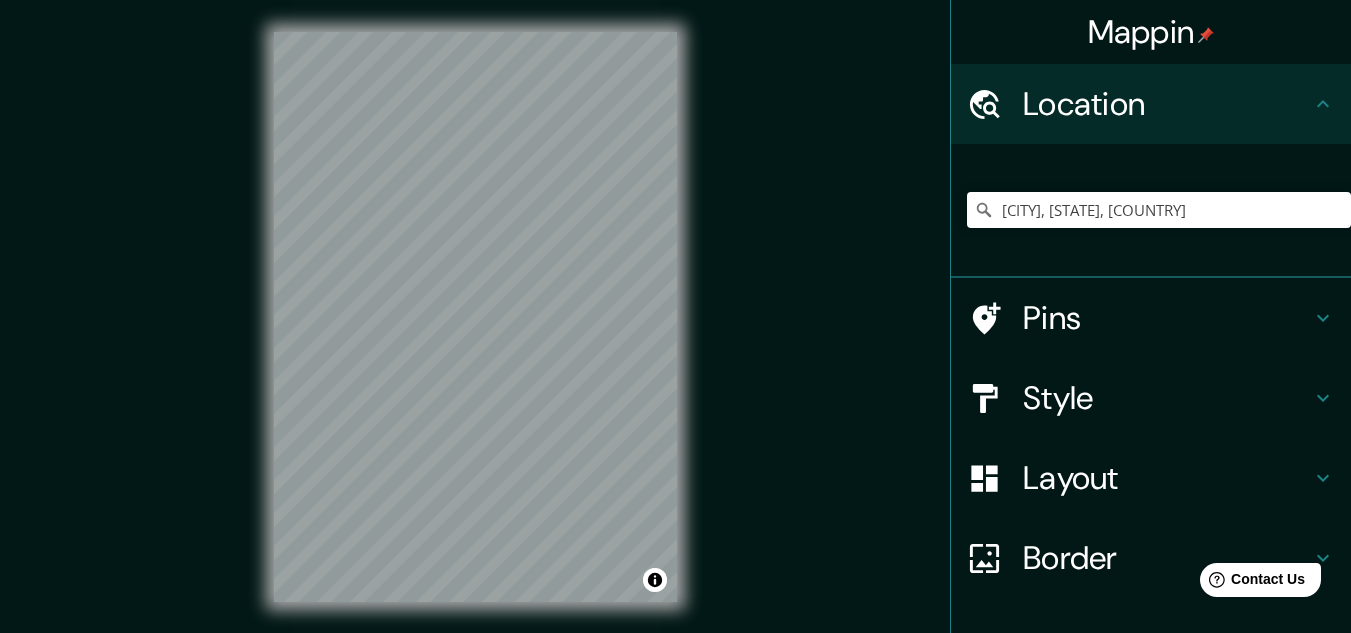 click on "Layout" at bounding box center (1167, 104) 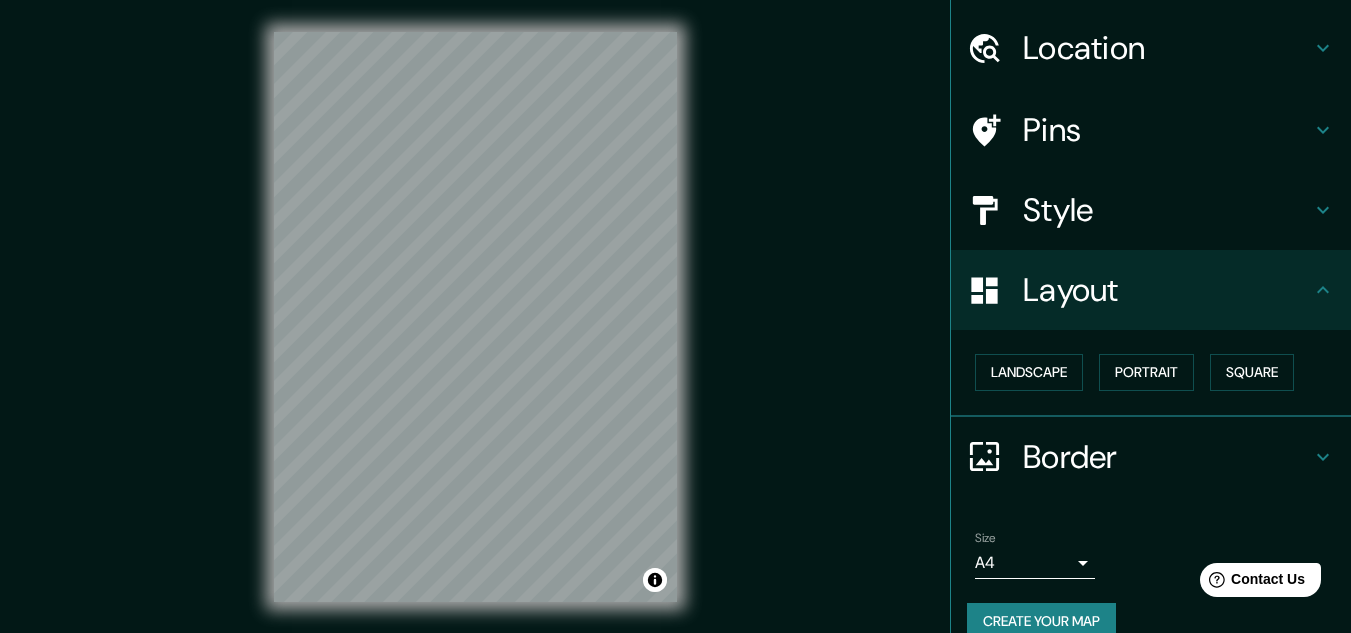 scroll, scrollTop: 86, scrollLeft: 0, axis: vertical 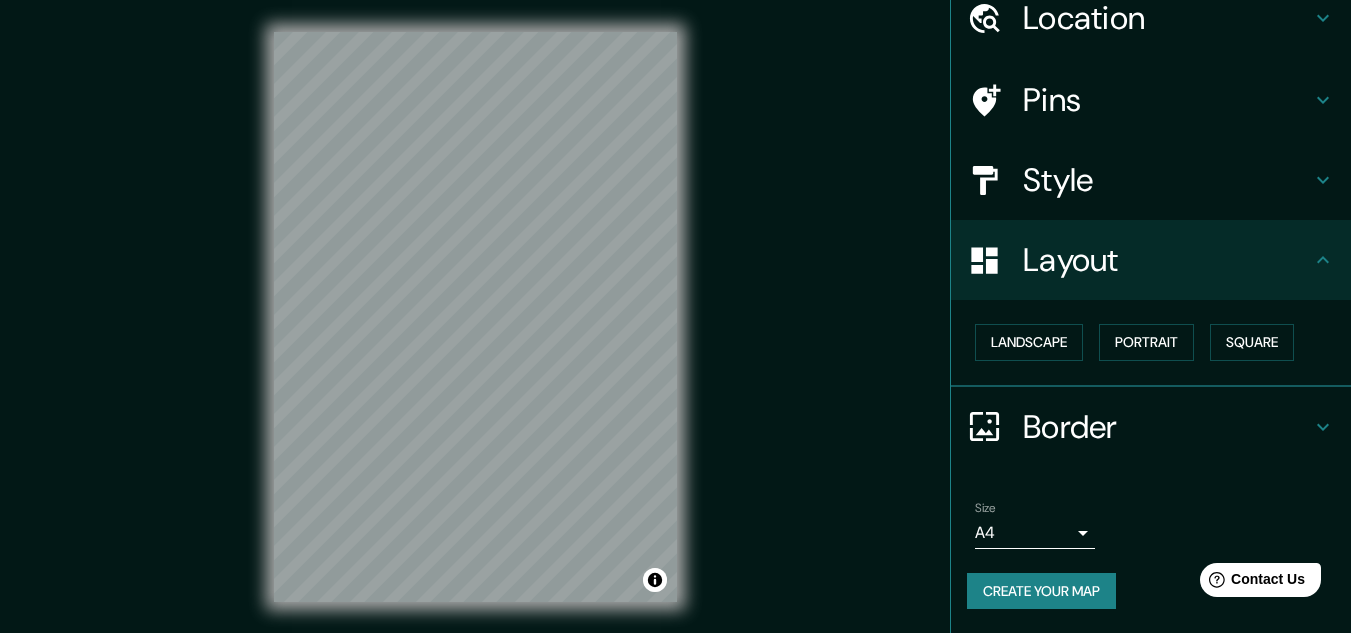 click on "Style" at bounding box center (1167, 18) 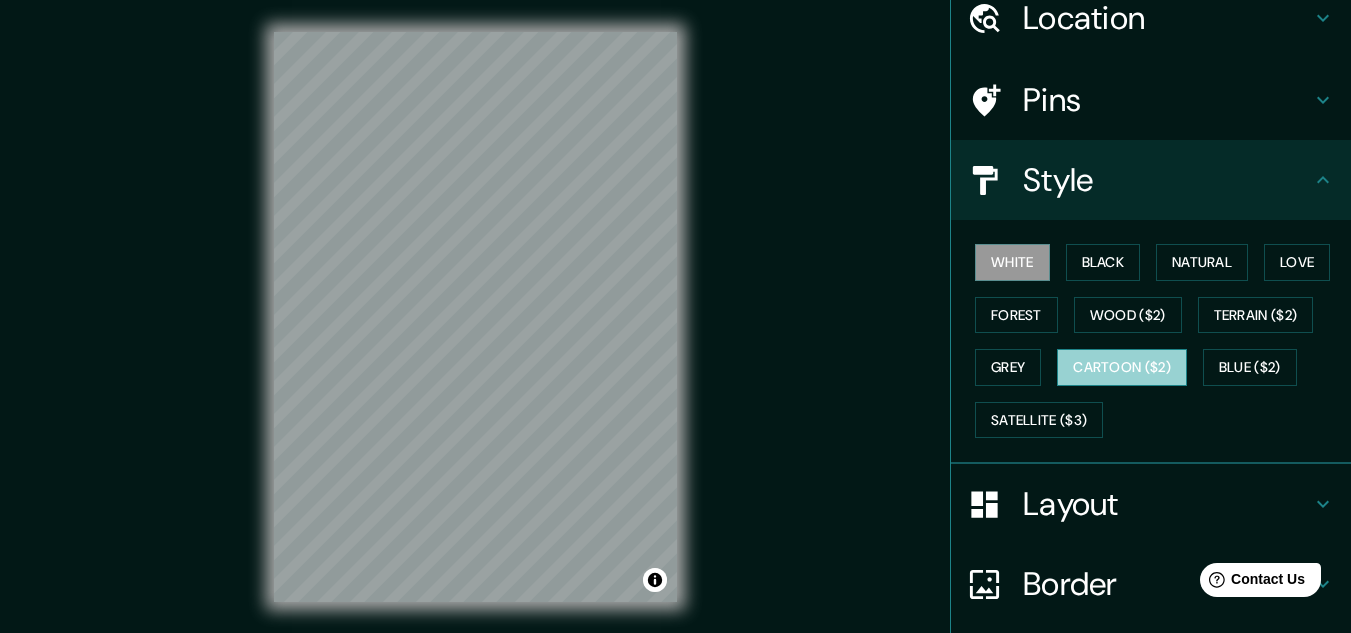 click on "Cartoon ($2)" at bounding box center (1122, 367) 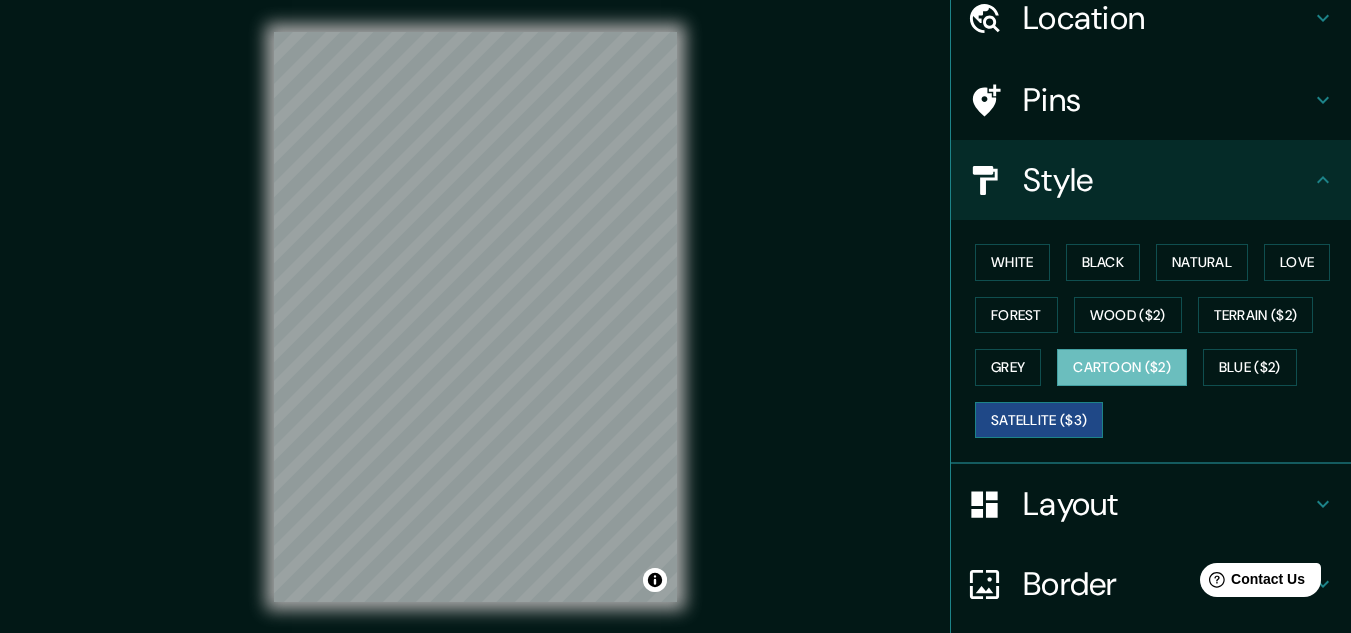 click on "Satellite ($3)" at bounding box center [1039, 420] 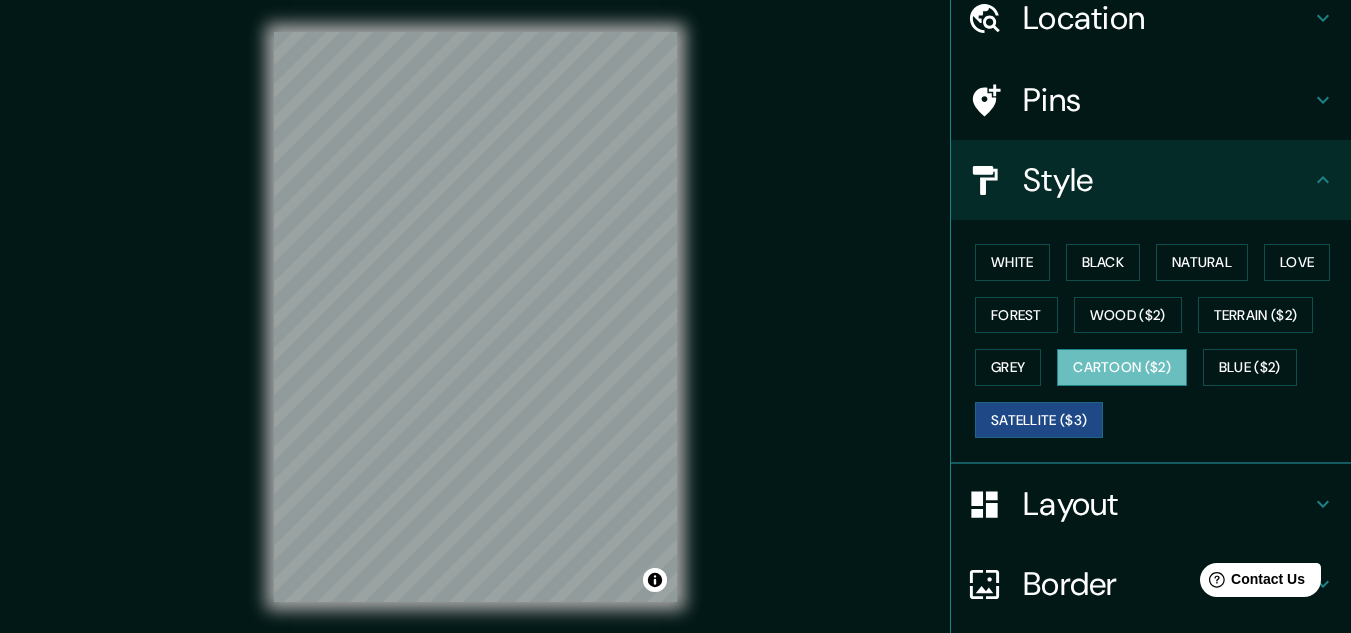 click on "Cartoon ($2)" at bounding box center (1122, 367) 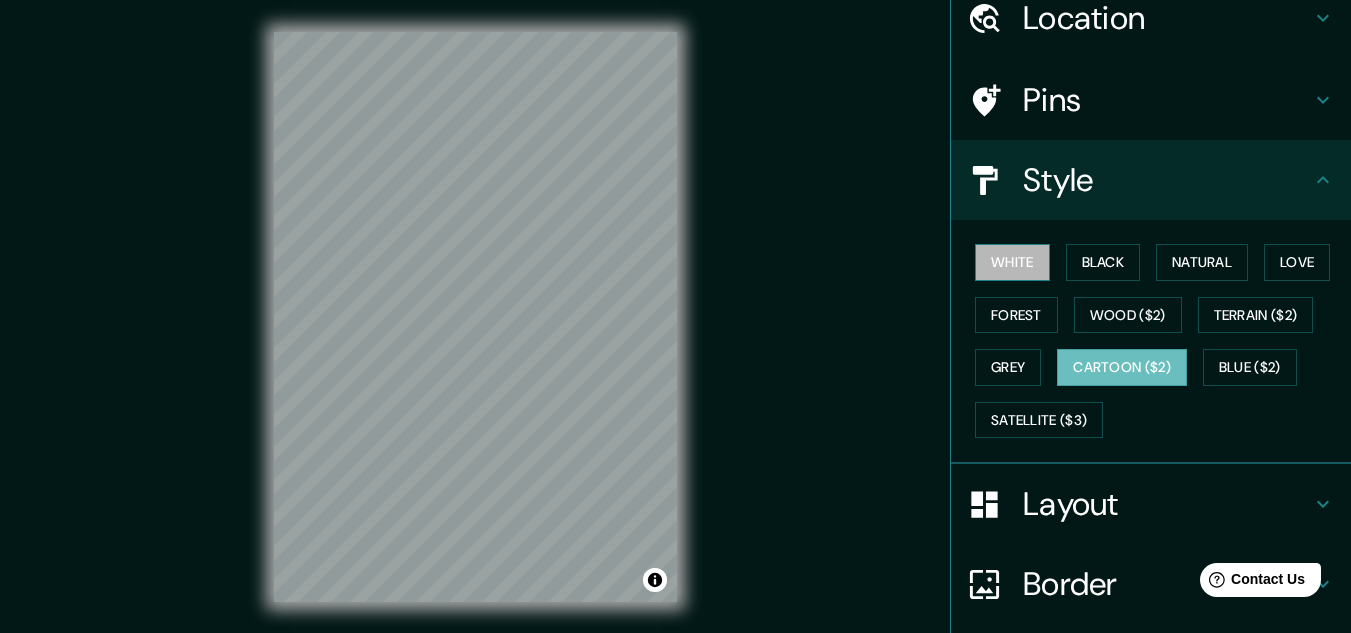 click on "White" at bounding box center [1012, 262] 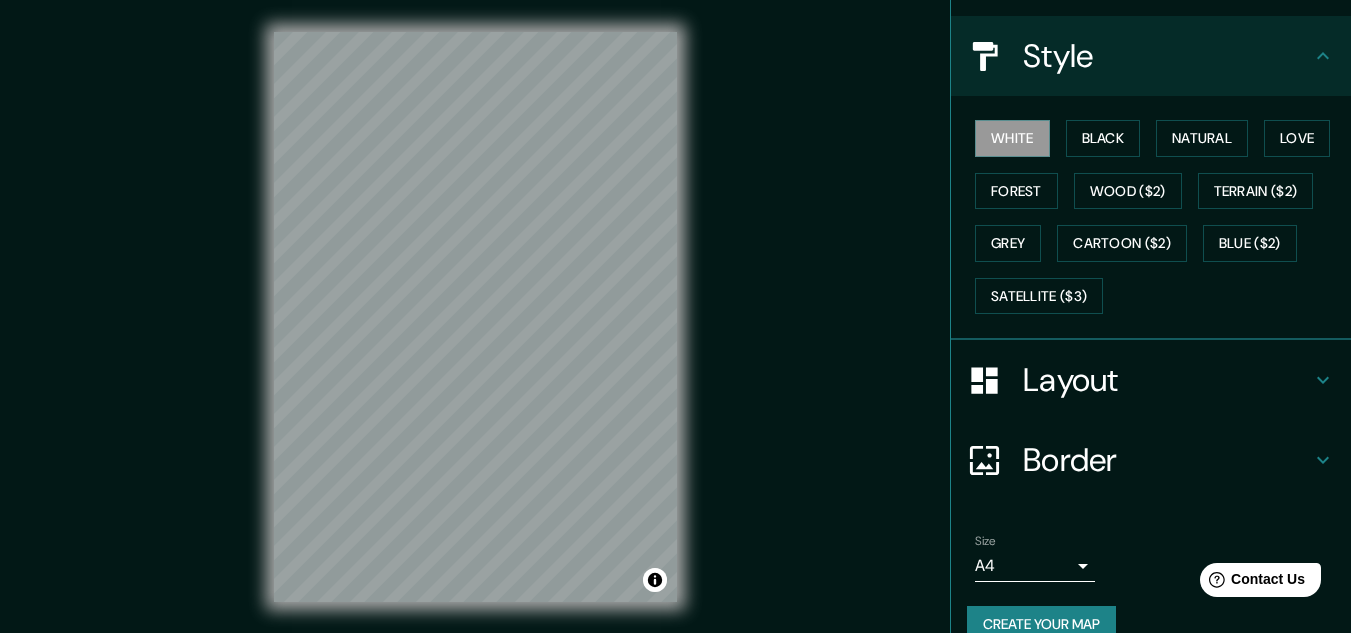 scroll, scrollTop: 244, scrollLeft: 0, axis: vertical 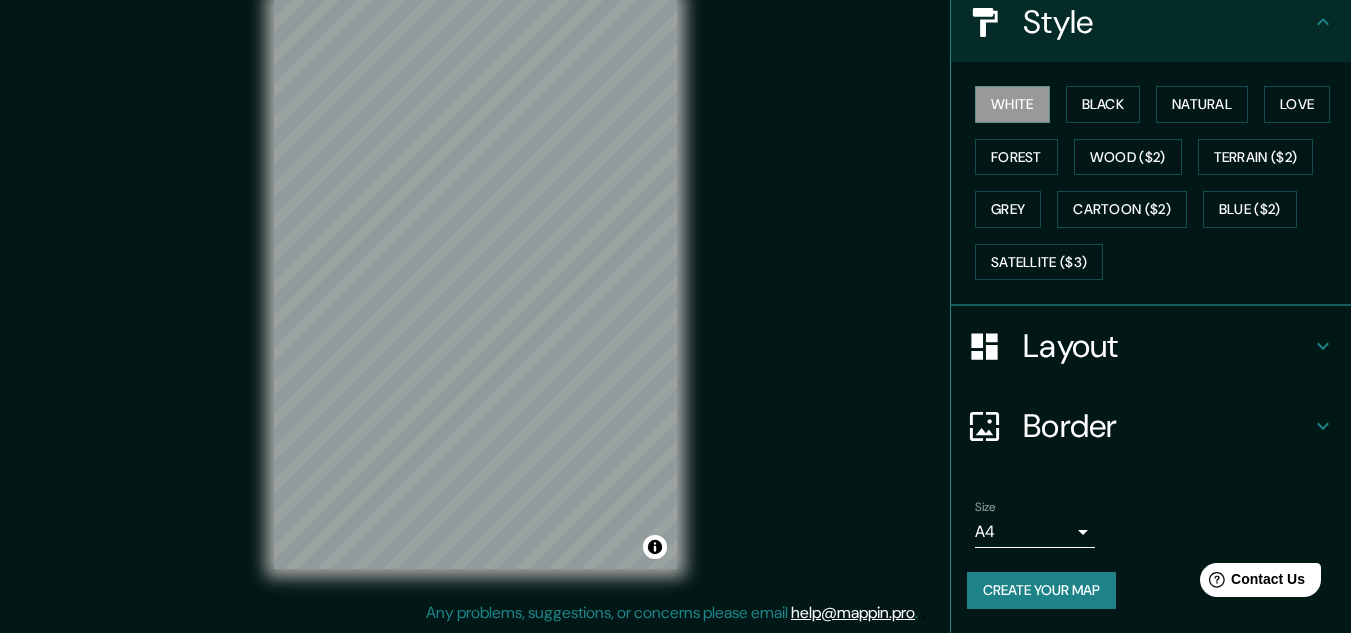 click on "Mappin Location San Lucas Tolimán, Departamento de Sololá, Guatemala Pins Style White Black Natural Love Forest Wood ($2) Terrain ($2) Grey Cartoon ($2) Blue ($2) Satellite ($3) Layout Border Choose a border.  Hint : you can make layers of the frame opaque to create some cool effects. None Simple Transparent Fancy Size A4 single Create your map © Mapbox   © OpenStreetMap   Improve this map Any problems, suggestions, or concerns please email    help@mappin.pro . . ." at bounding box center (675, 283) 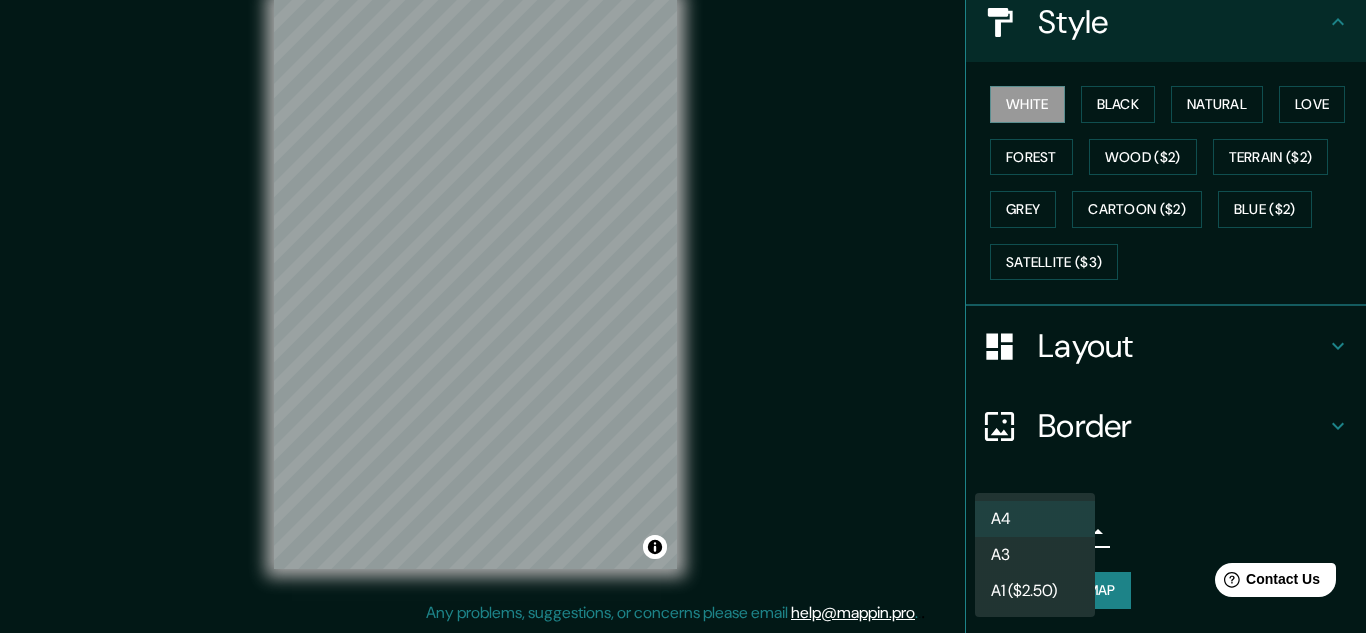 click on "A3" at bounding box center [1035, 555] 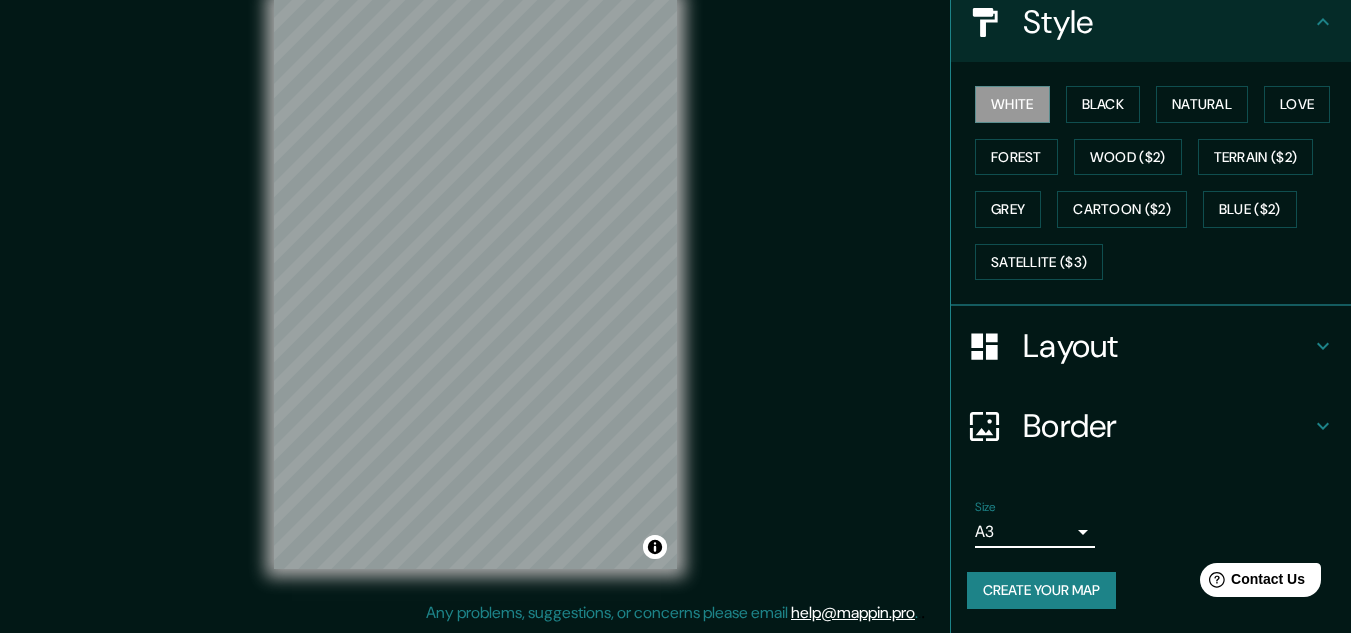 click on "Create your map" at bounding box center (1041, 590) 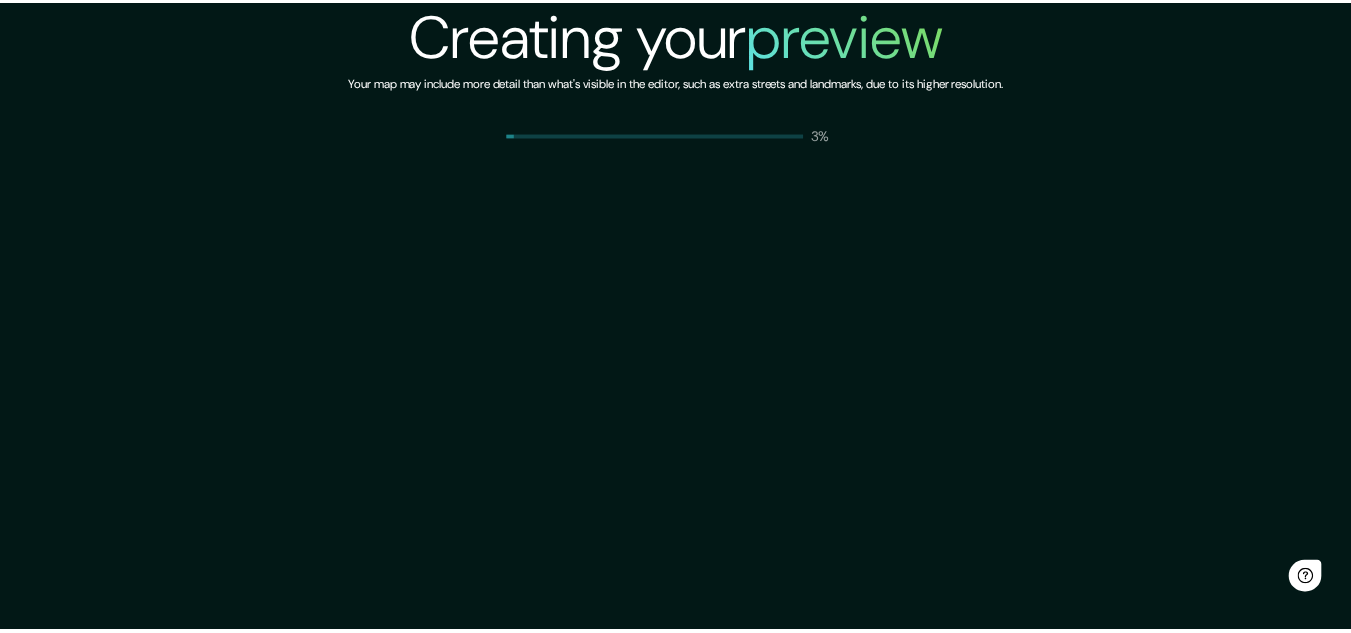 scroll, scrollTop: 0, scrollLeft: 0, axis: both 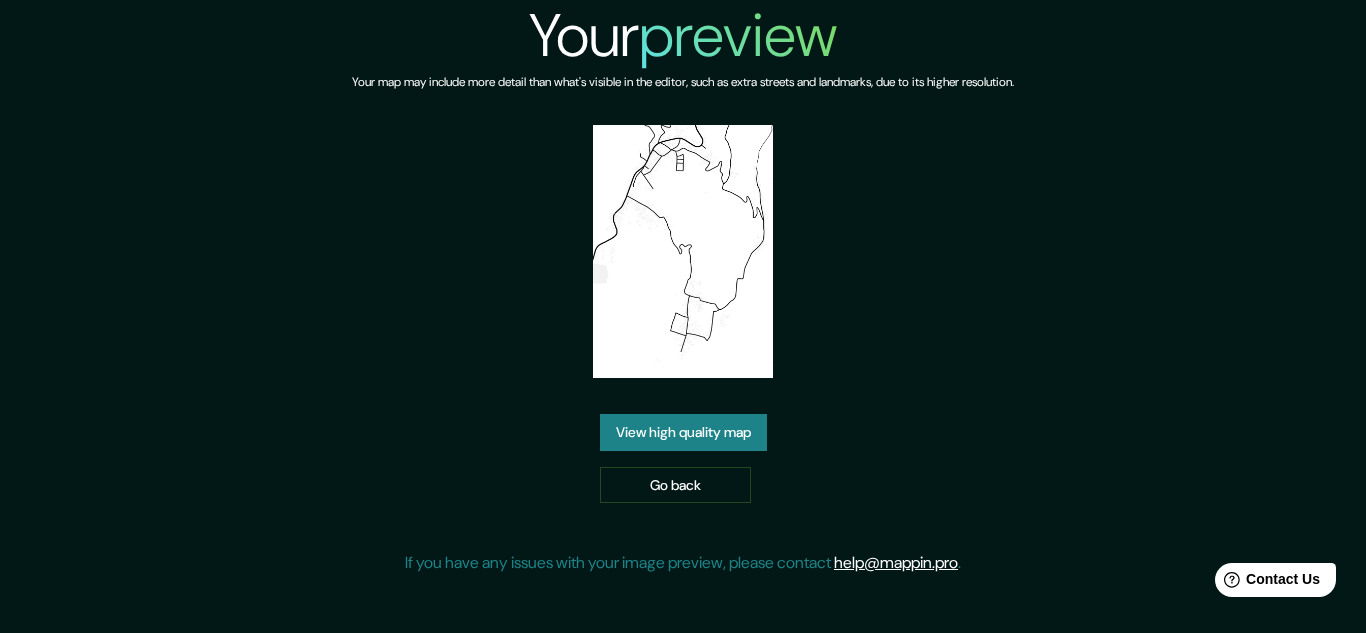 click at bounding box center (682, 251) 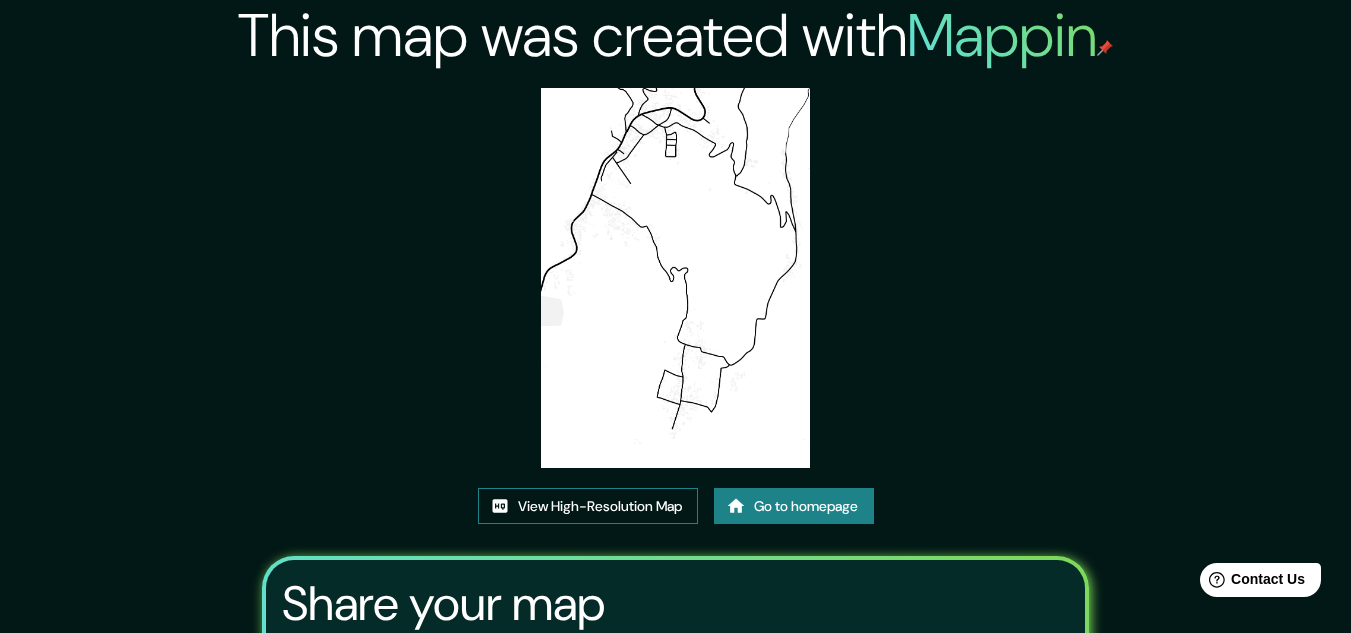click on "View High-Resolution Map" at bounding box center (588, 506) 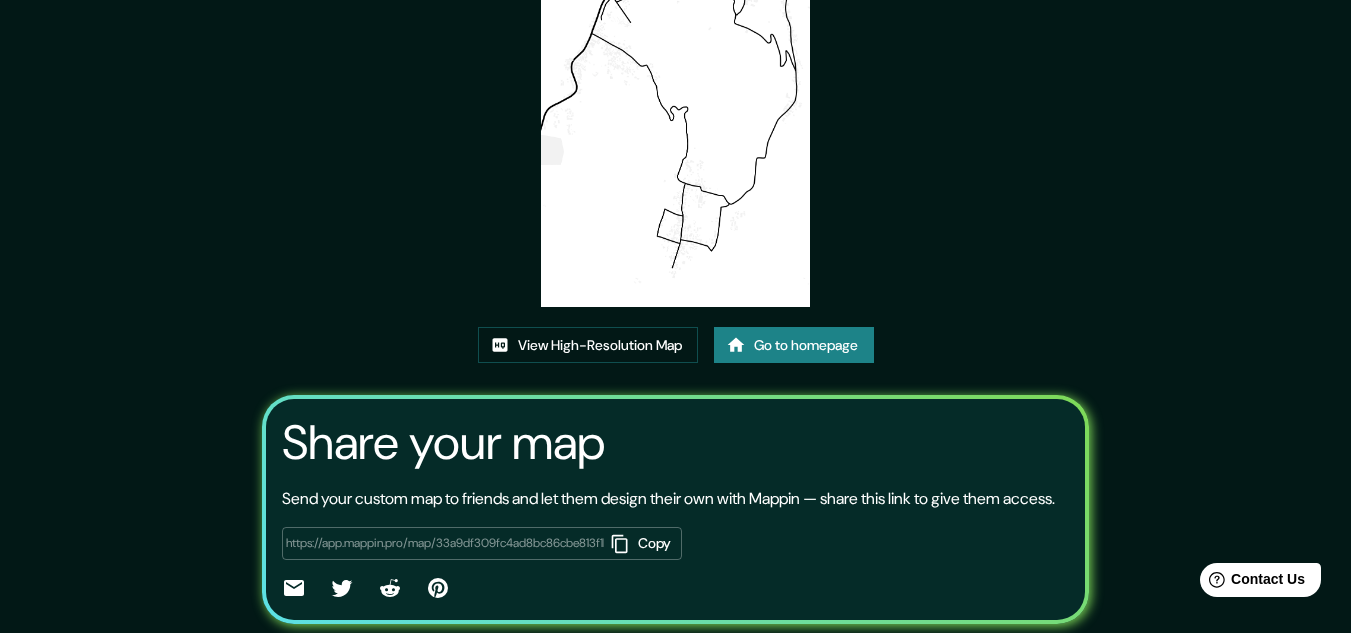 scroll, scrollTop: 247, scrollLeft: 0, axis: vertical 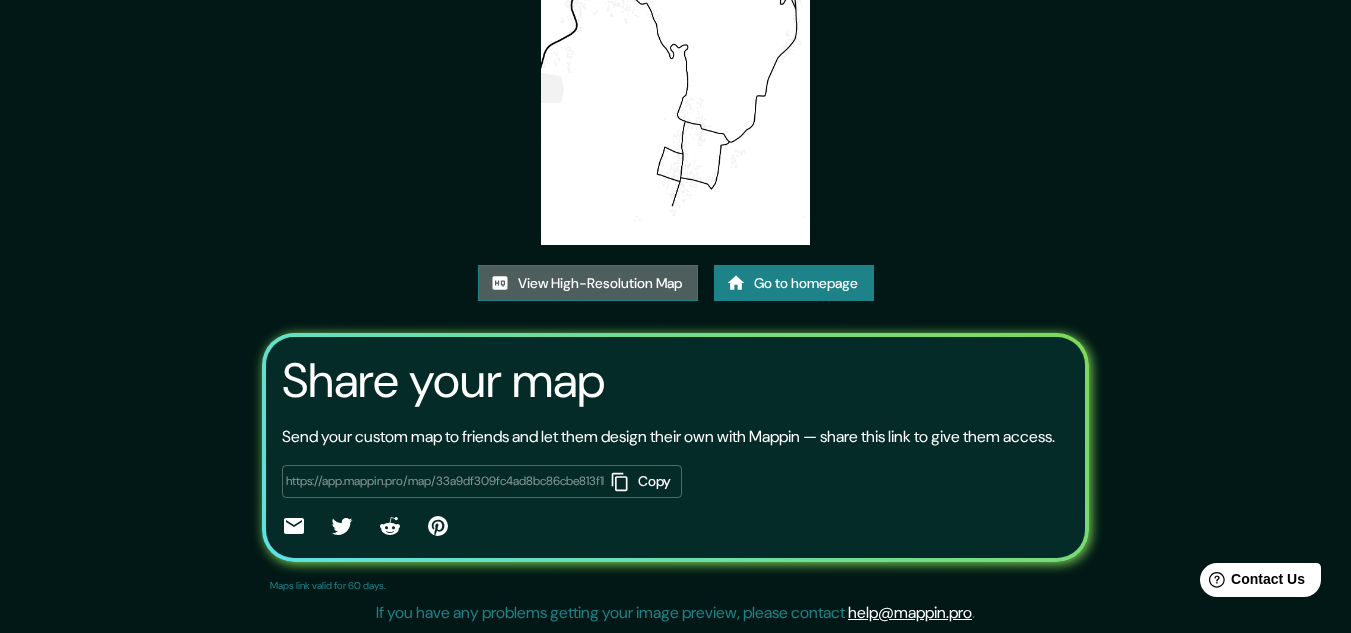 click on "View High-Resolution Map" at bounding box center [588, 283] 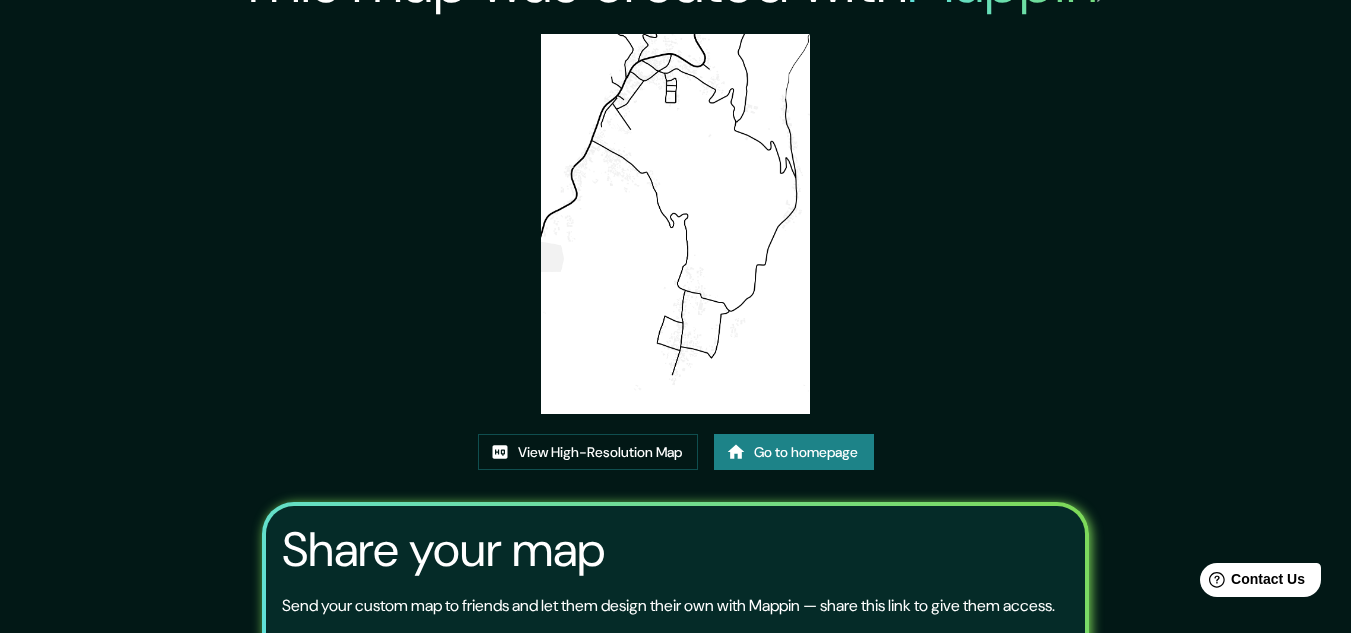 scroll, scrollTop: 47, scrollLeft: 0, axis: vertical 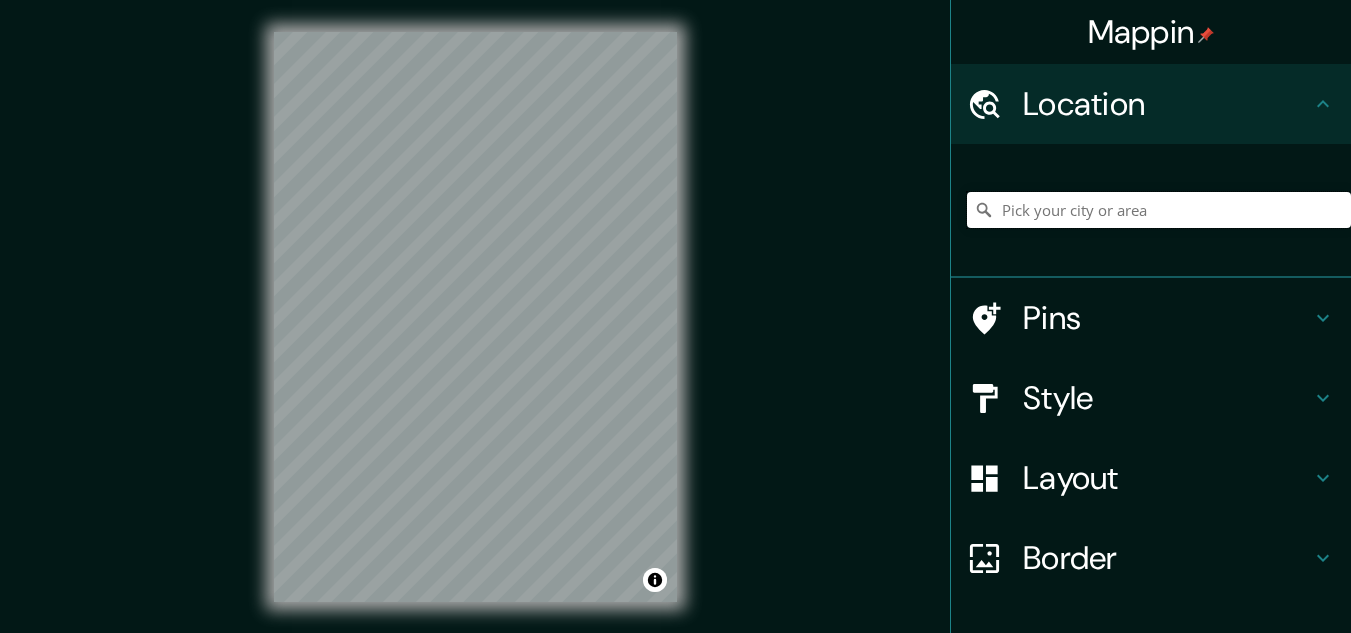 click at bounding box center [1159, 210] 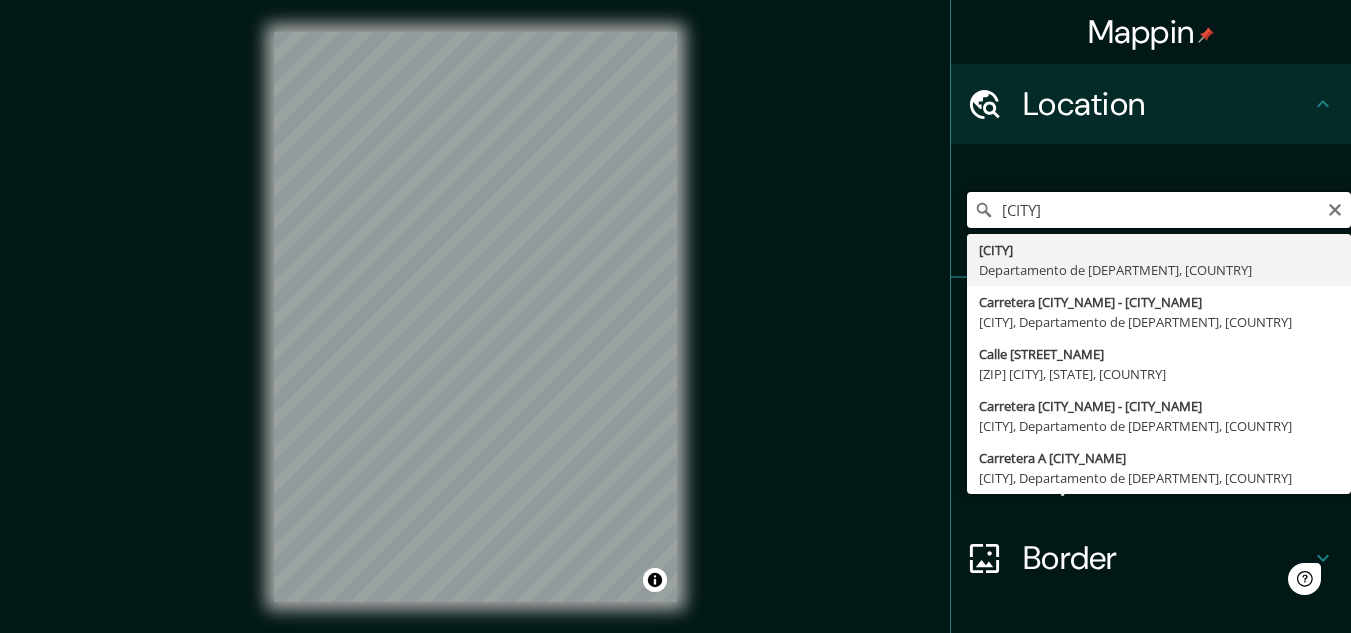 scroll, scrollTop: 0, scrollLeft: 0, axis: both 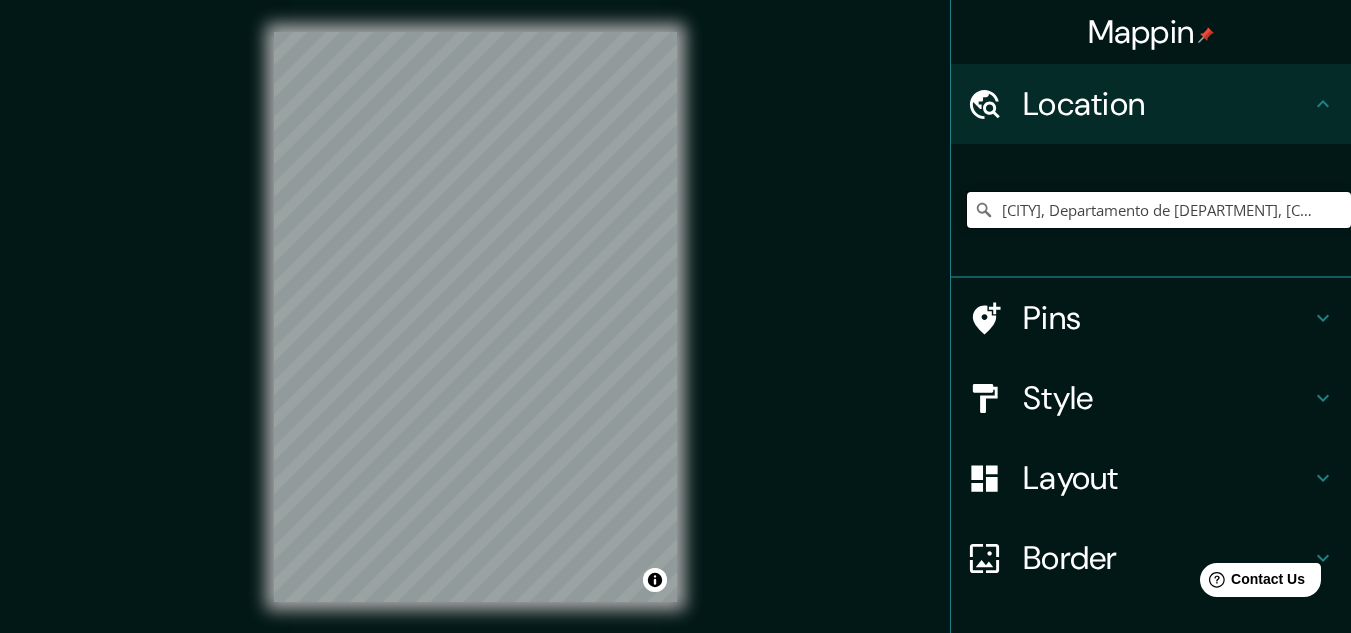 type on "[CITY], [STATE], [COUNTRY]" 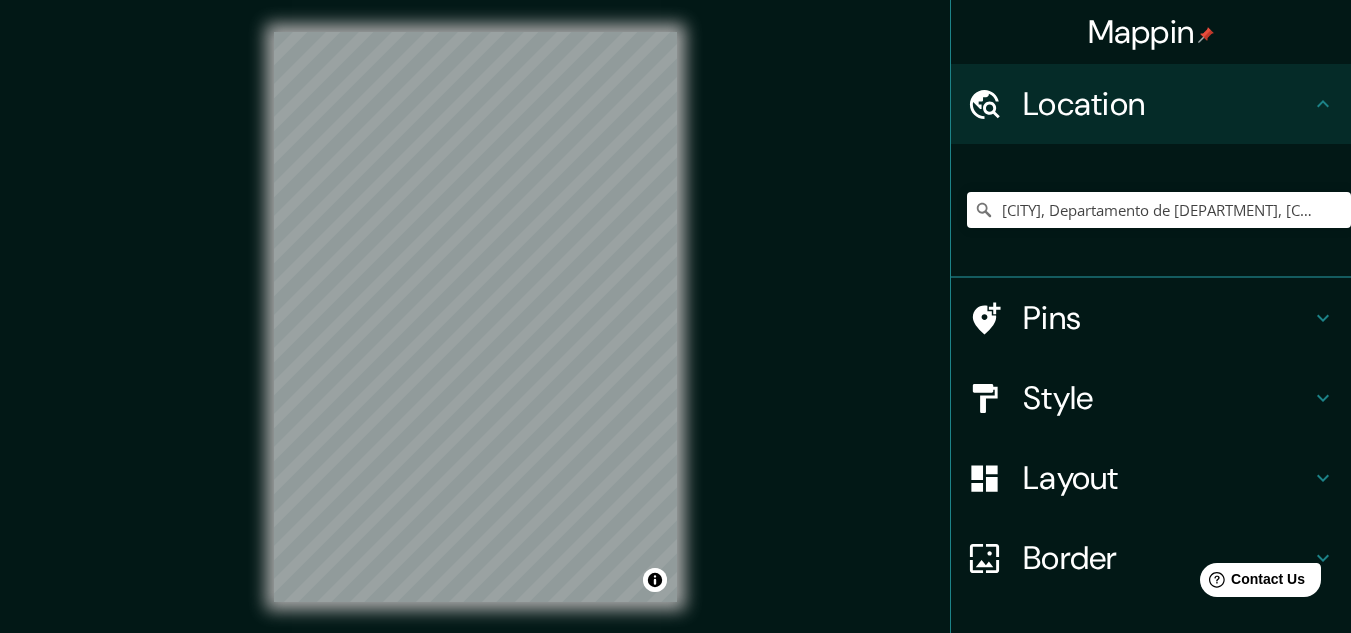 click on "Pins" at bounding box center [1167, 104] 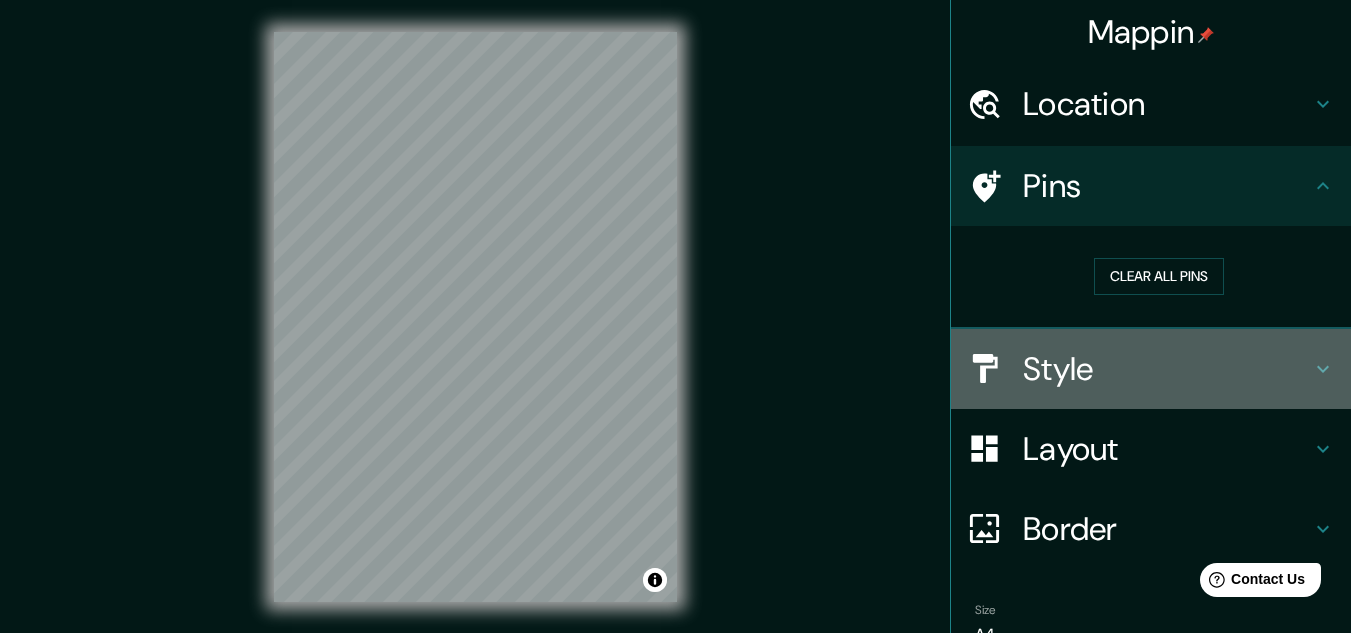 click on "Style" at bounding box center (1167, 104) 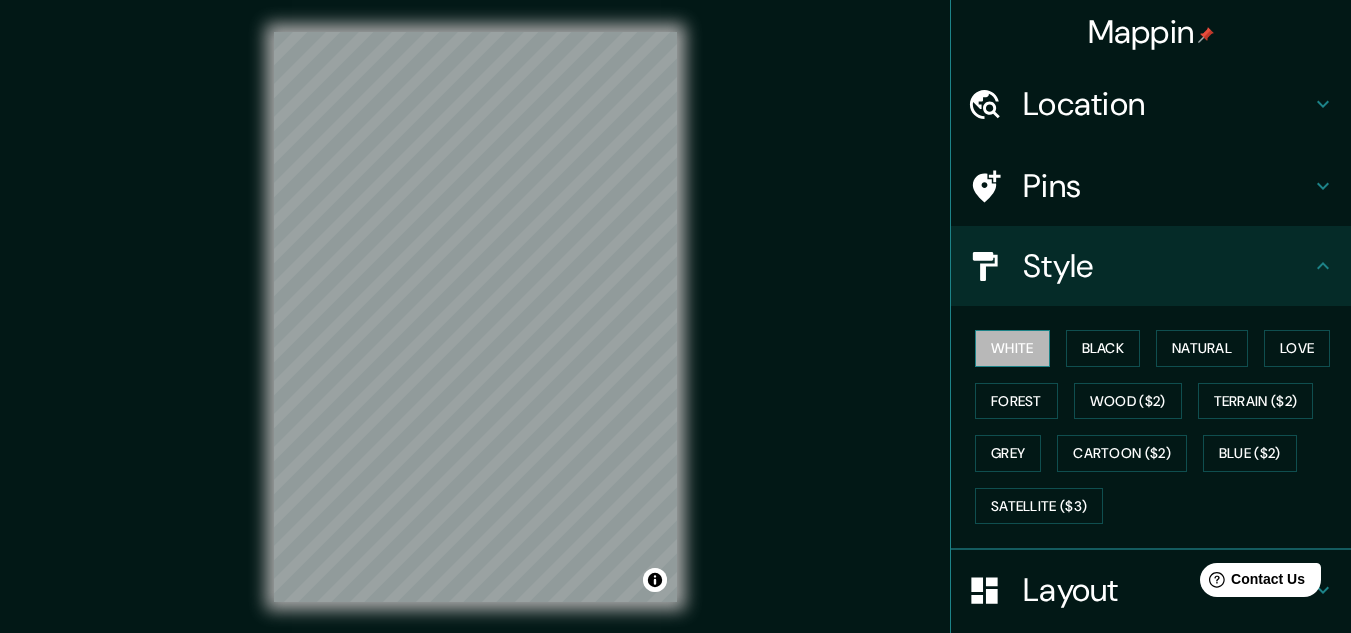 click on "White" at bounding box center (1012, 348) 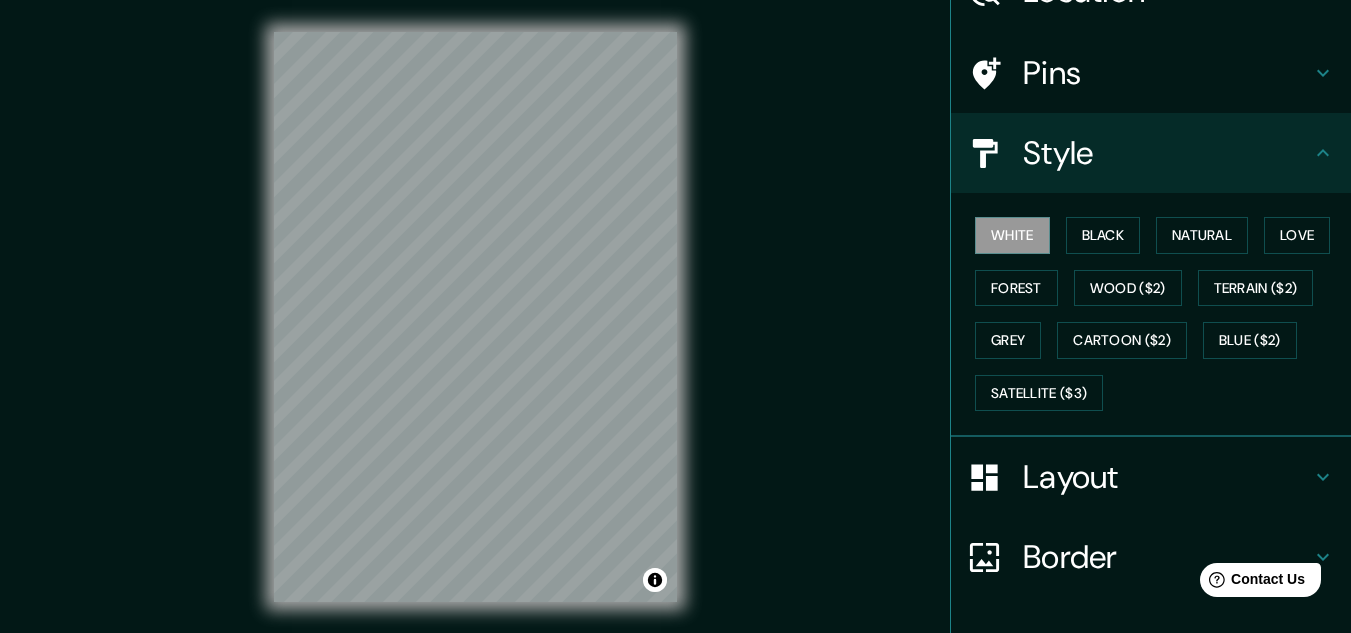 scroll, scrollTop: 244, scrollLeft: 0, axis: vertical 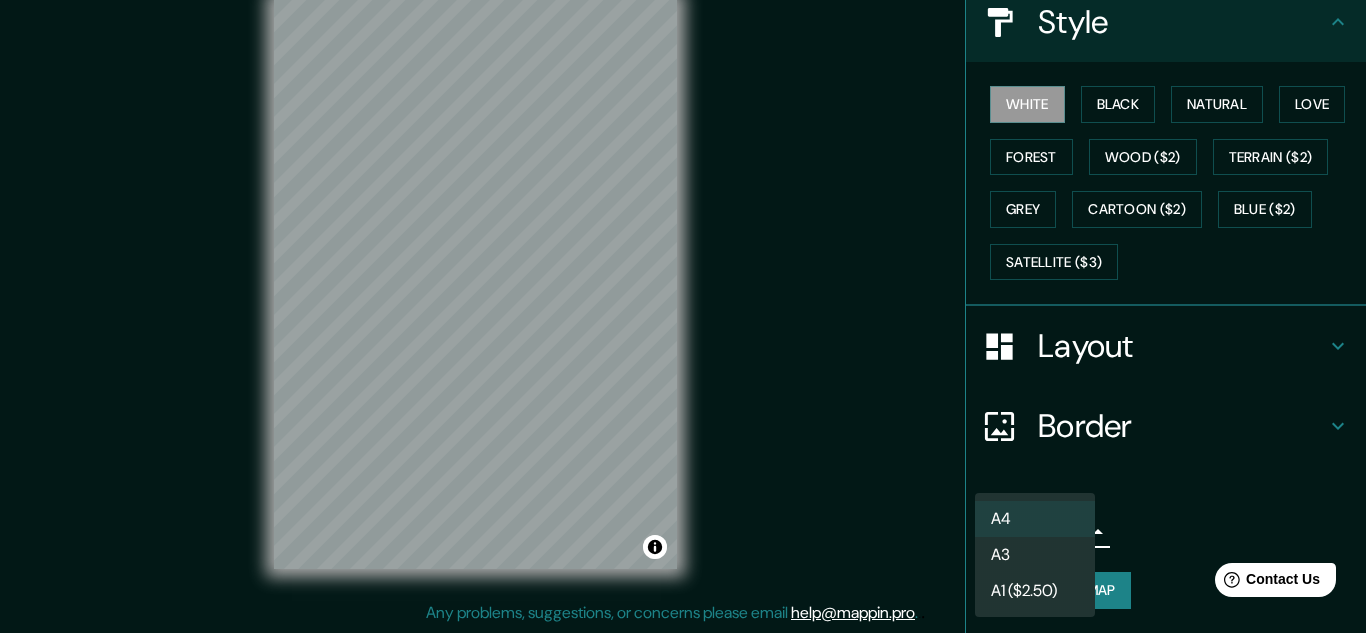 click on "Mappin Location San Lucas Tolimán, Departamento de Sololá, Guatemala San Lucas Tolimán  Departamento de Sololá, Guatemala Carretera San Lucas Tolimán - Santiago Atitlán  Santiago Atitlán, Departamento de Sololá, Guatemala Calle San Lucas  40150 Tulimán, Guerrero, México Carretera San Lucas Tolimán - Godínez  San Antonio Palopó, Departamento de Sololá, Guatemala Carretera A San Lucas Tolimán  San Lucas Tolimán, Departamento de Sololá, Guatemala Pins Style White Black Natural Love Forest Wood ($2) Terrain ($2) Grey Cartoon ($2) Blue ($2) Satellite ($3) Layout Border Choose a border.  Hint : you can make layers of the frame opaque to create some cool effects. None Simple Transparent Fancy Size A4 single Create your map © Mapbox   © OpenStreetMap   Improve this map Any problems, suggestions, or concerns please email    help@mappin.pro . . . A4 A3 A1 ($2.50)" at bounding box center [683, 283] 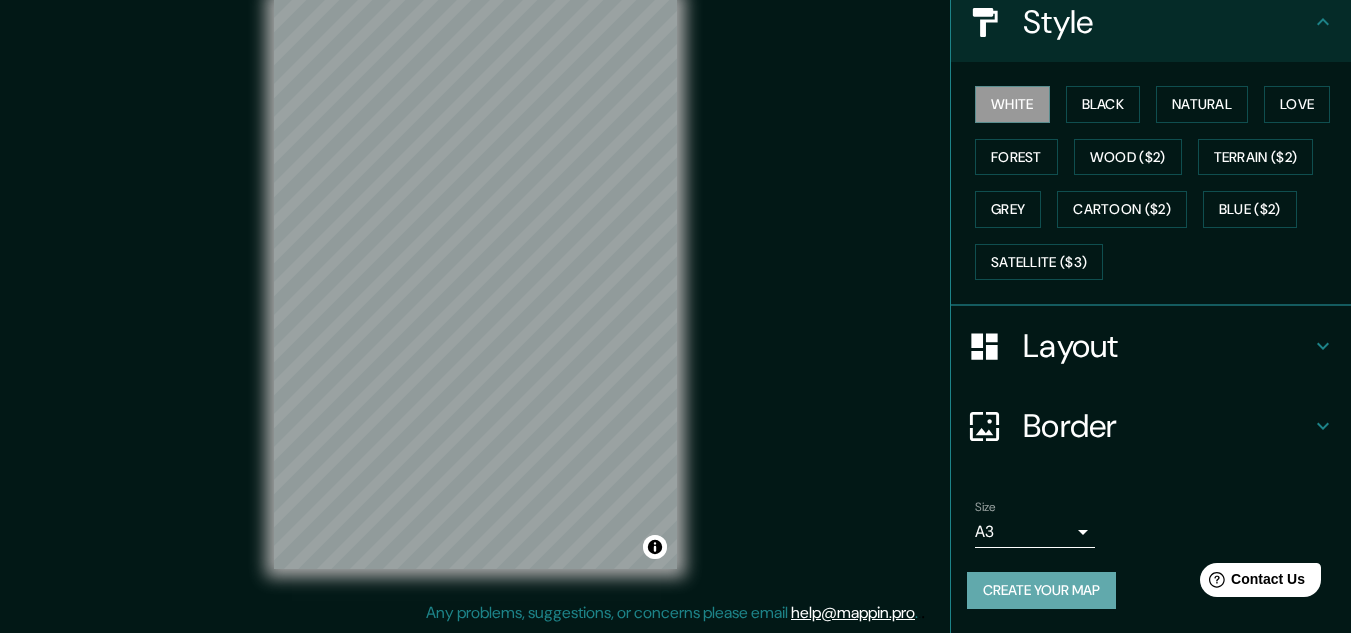 click on "Create your map" at bounding box center (1041, 590) 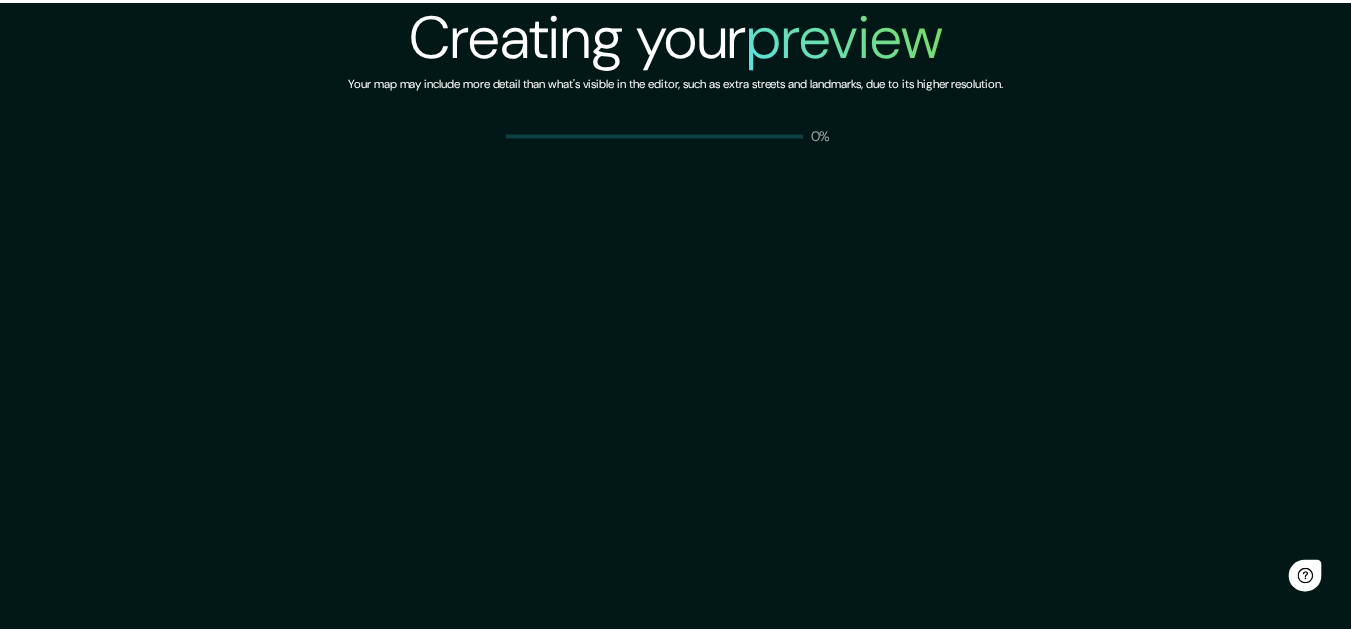 scroll, scrollTop: 0, scrollLeft: 0, axis: both 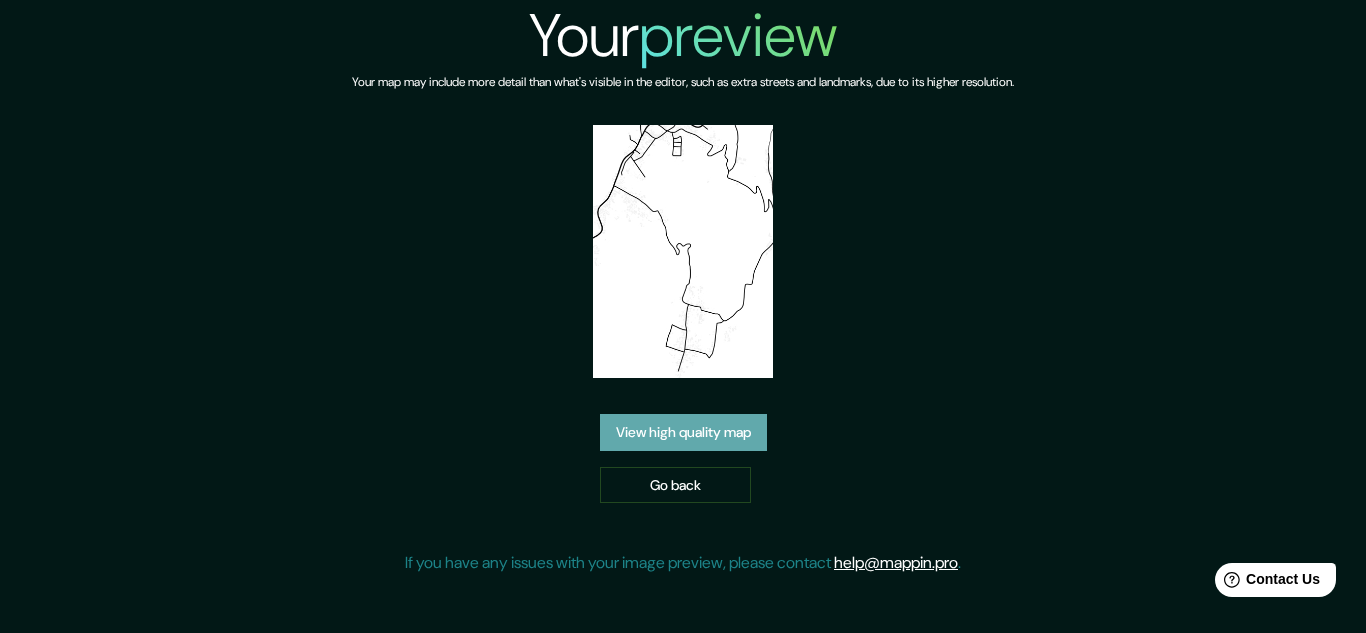 click on "View high quality map" at bounding box center [683, 432] 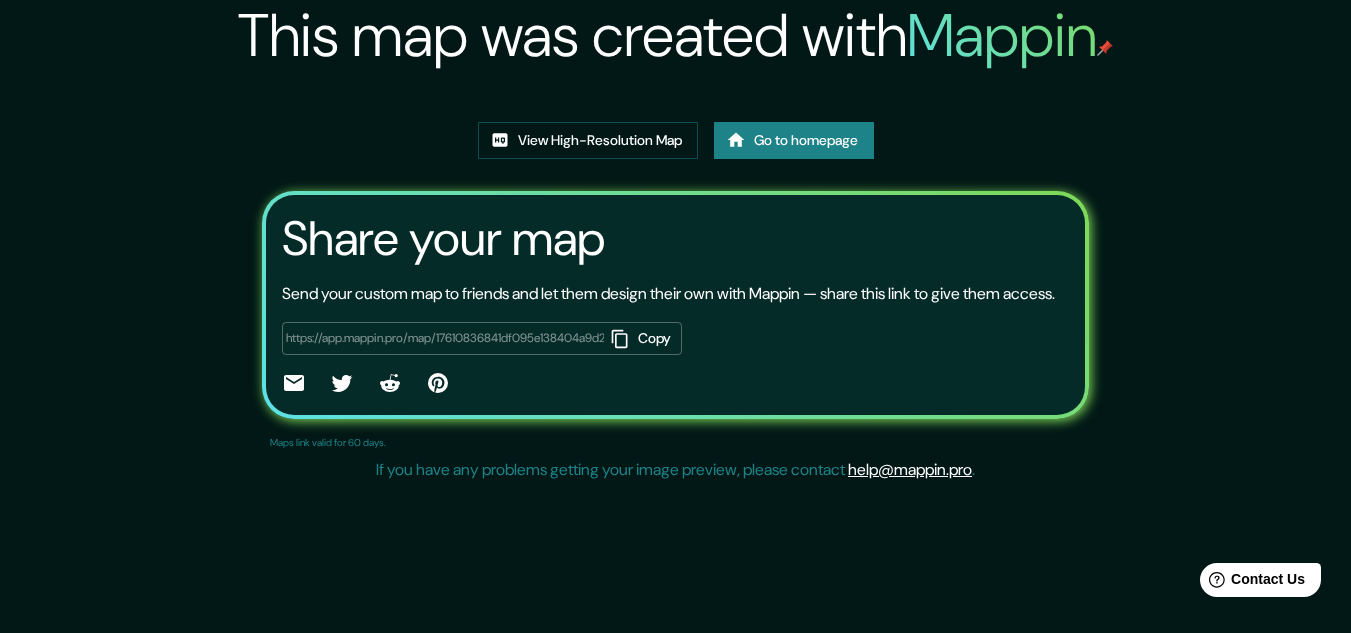 click at bounding box center [676, 102] 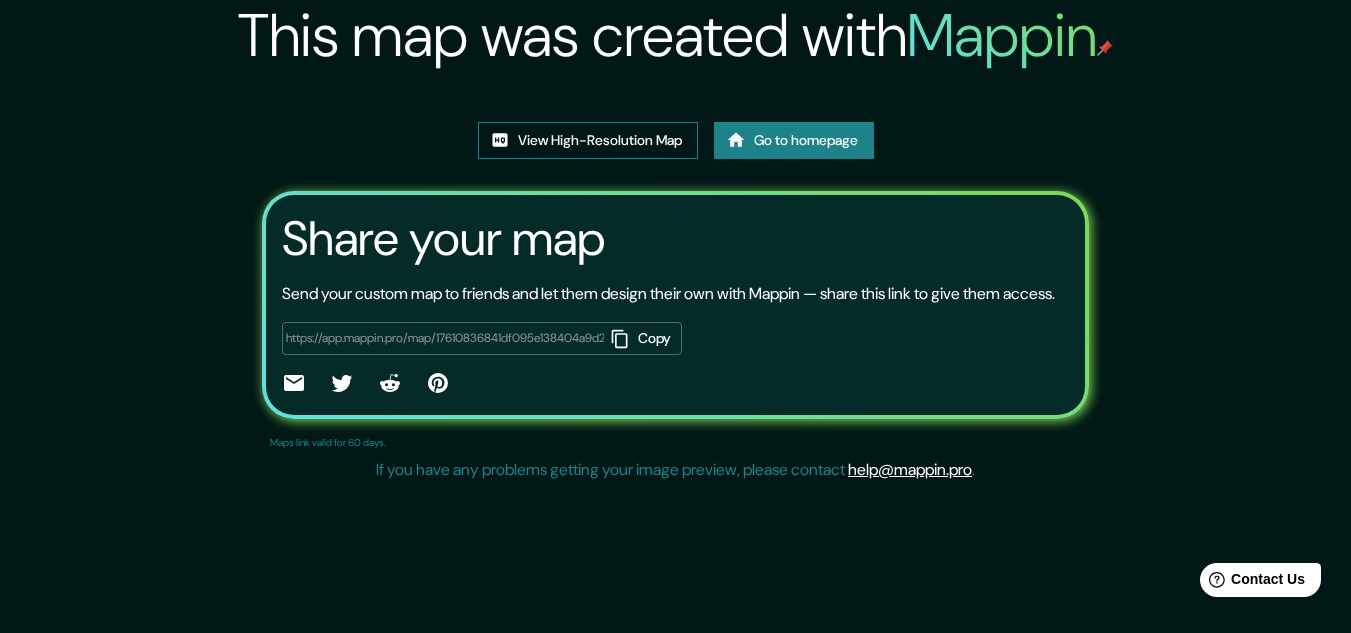 click on "View High-Resolution Map" at bounding box center (588, 140) 